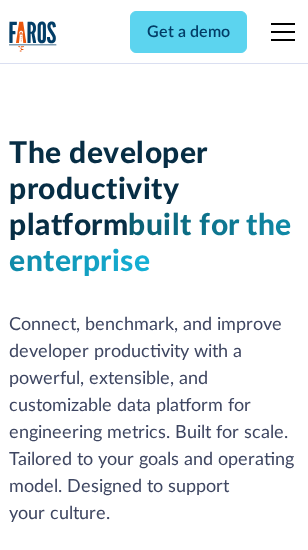 scroll, scrollTop: 0, scrollLeft: 0, axis: both 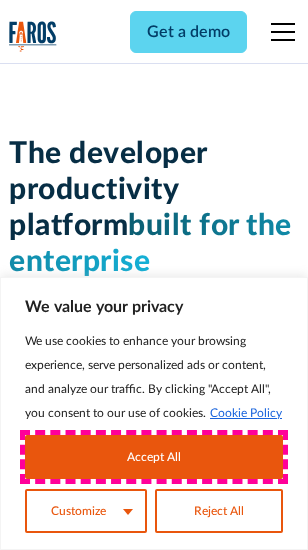 click on "Accept All" at bounding box center [154, 457] 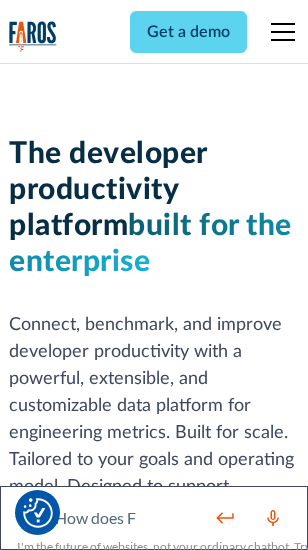 scroll, scrollTop: 301, scrollLeft: 0, axis: vertical 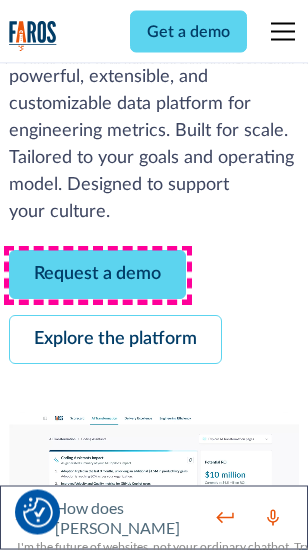 click on "Request a demo" at bounding box center (97, 275) 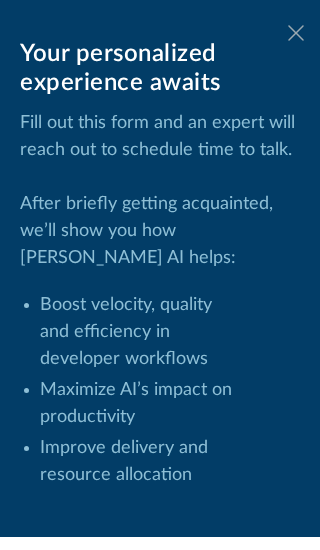 click 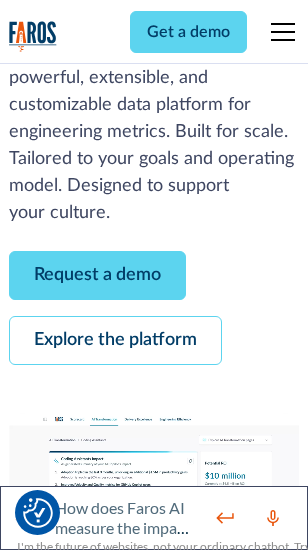 scroll, scrollTop: 366, scrollLeft: 0, axis: vertical 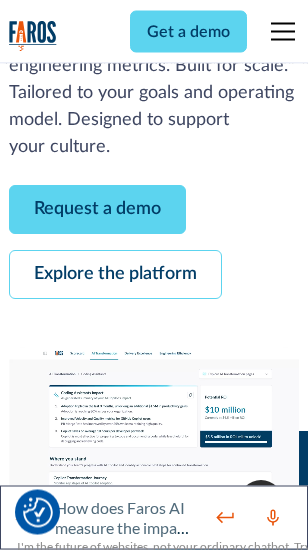 click on "Explore the platform" at bounding box center (115, 275) 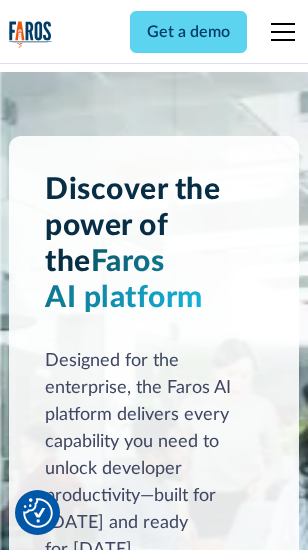 scroll, scrollTop: 15242, scrollLeft: 0, axis: vertical 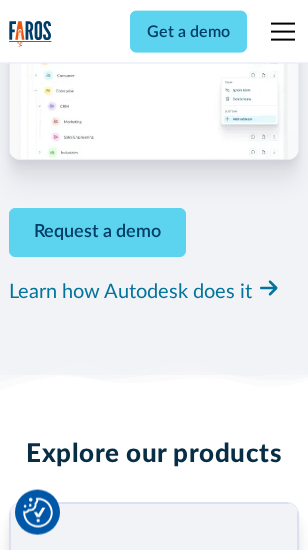 click on "Pricing" at bounding box center (33, 2512) 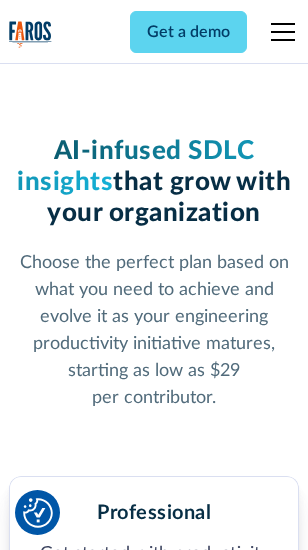 scroll, scrollTop: 3178, scrollLeft: 0, axis: vertical 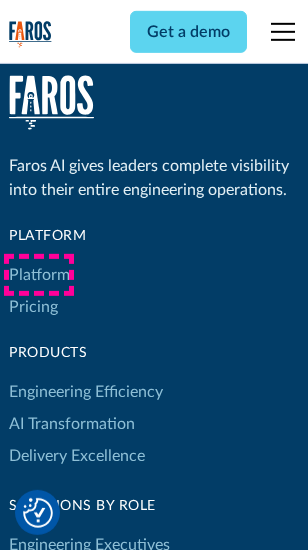 click on "Platform" at bounding box center (39, 275) 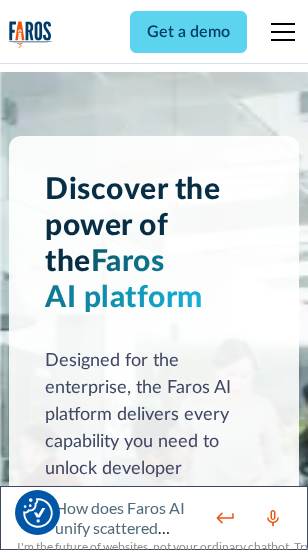 scroll, scrollTop: 15884, scrollLeft: 0, axis: vertical 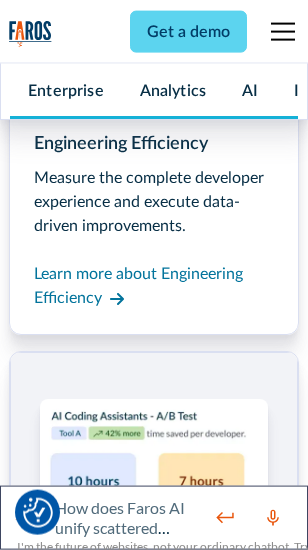 click on "Coding Assistant Impact" at bounding box center (94, 2481) 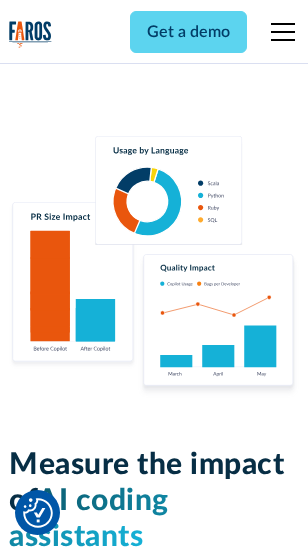 scroll, scrollTop: 12710, scrollLeft: 0, axis: vertical 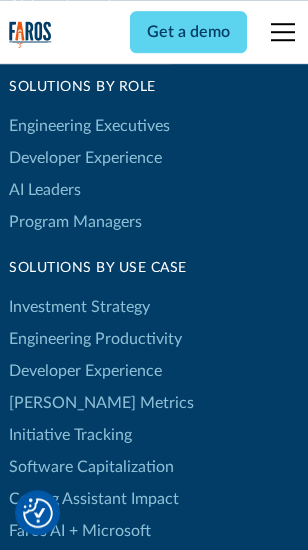 click on "[PERSON_NAME] Metrics" at bounding box center (101, 403) 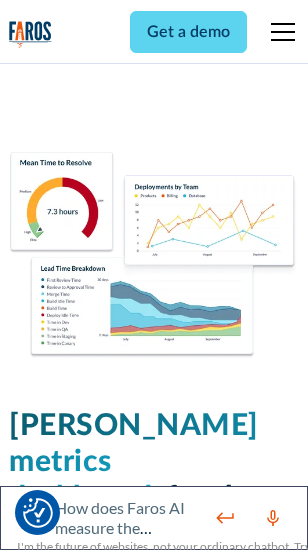 scroll, scrollTop: 9824, scrollLeft: 0, axis: vertical 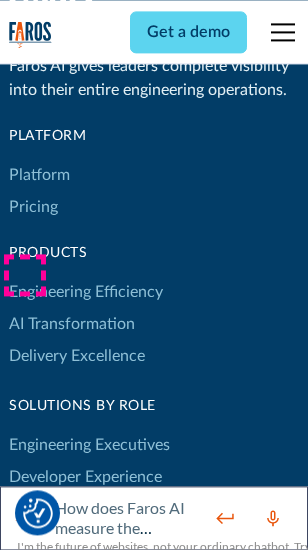 click on "Blog" at bounding box center (24, 939) 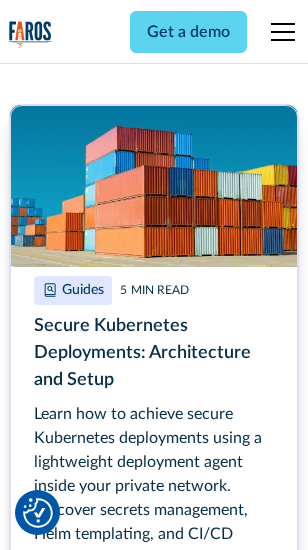 scroll, scrollTop: 8933, scrollLeft: 0, axis: vertical 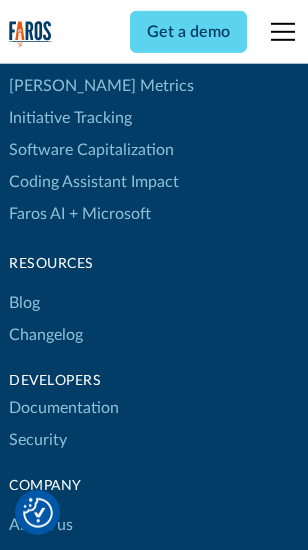 click on "Changelog" at bounding box center (46, 335) 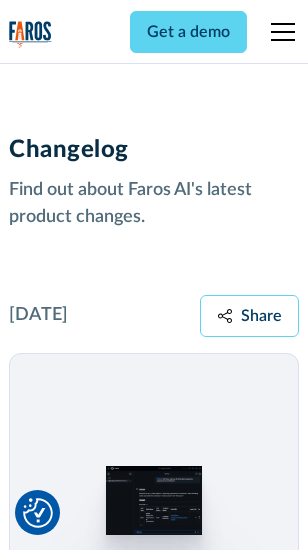 scroll, scrollTop: 24124, scrollLeft: 0, axis: vertical 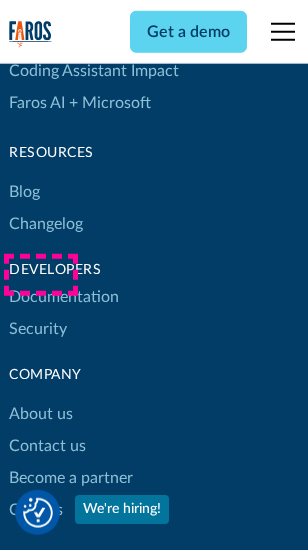 click on "About us" at bounding box center [41, 414] 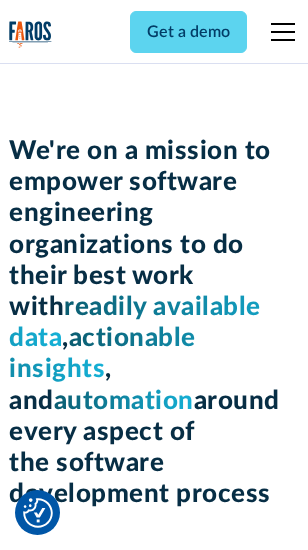 scroll, scrollTop: 6924, scrollLeft: 0, axis: vertical 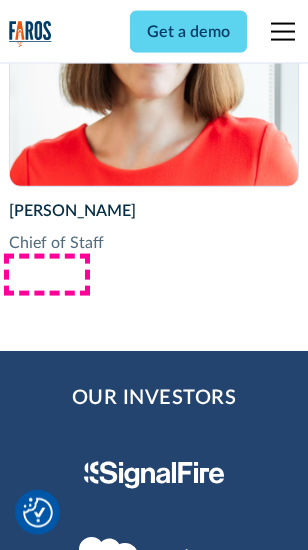 click on "Contact us" at bounding box center (47, 2782) 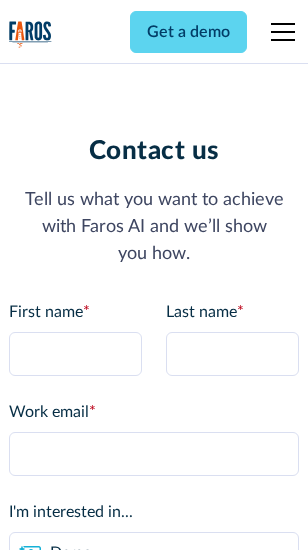 scroll, scrollTop: 0, scrollLeft: 0, axis: both 